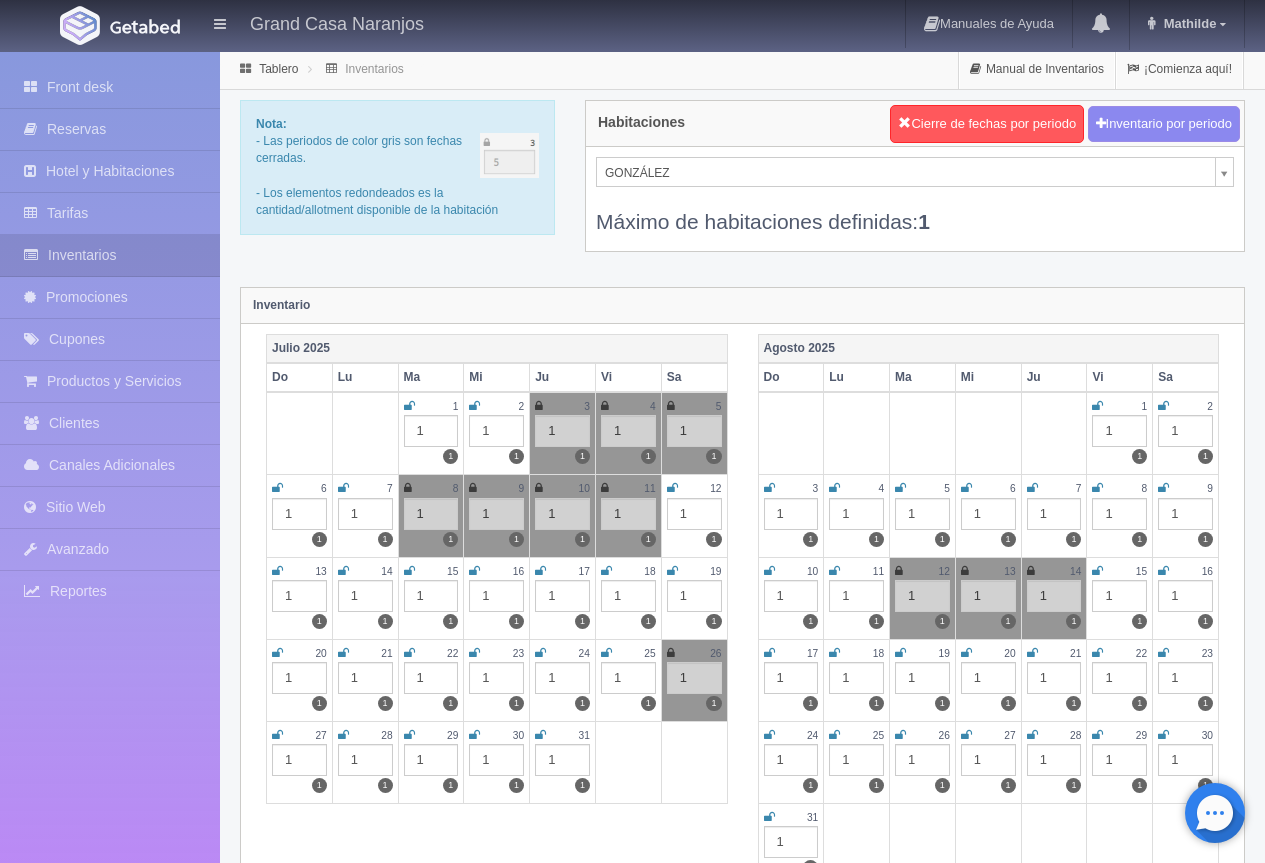 scroll, scrollTop: 0, scrollLeft: 0, axis: both 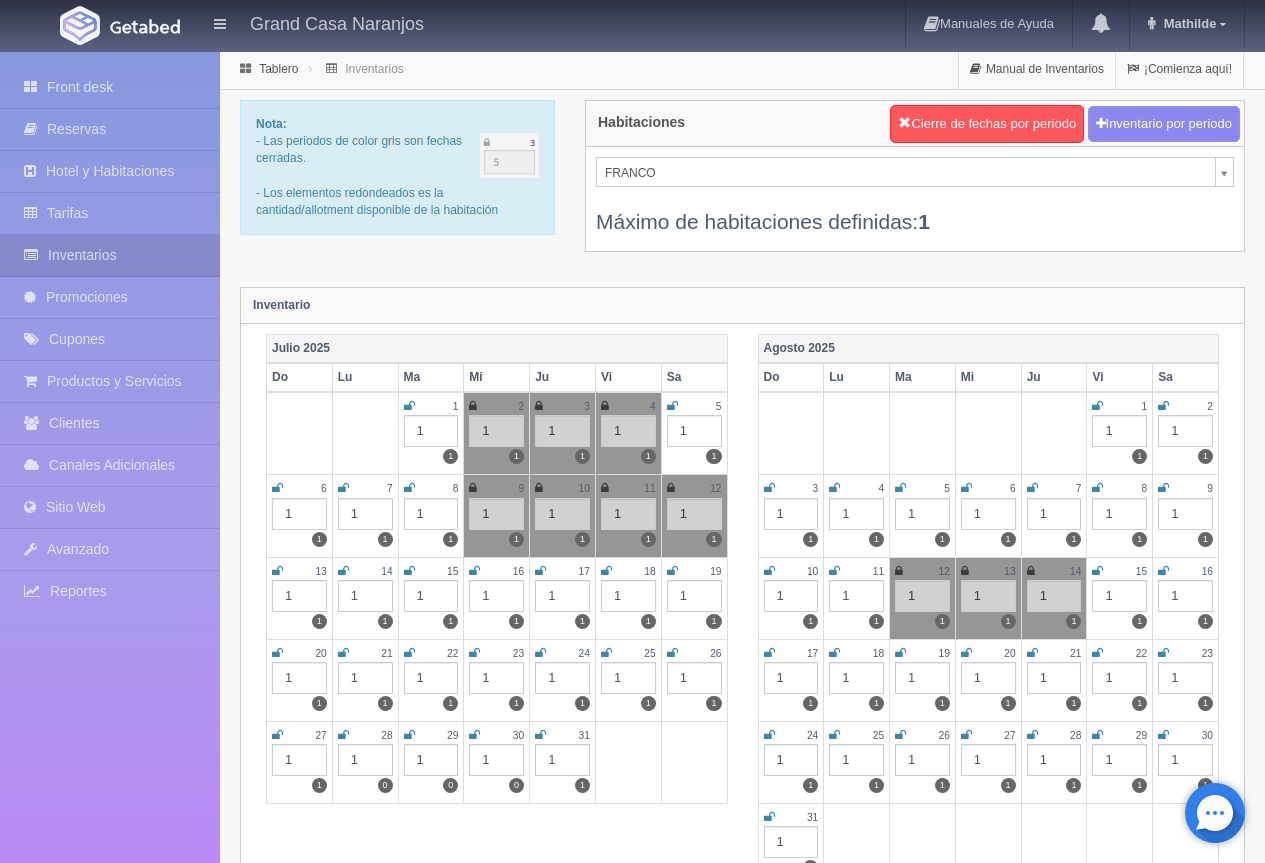 click at bounding box center (409, 488) 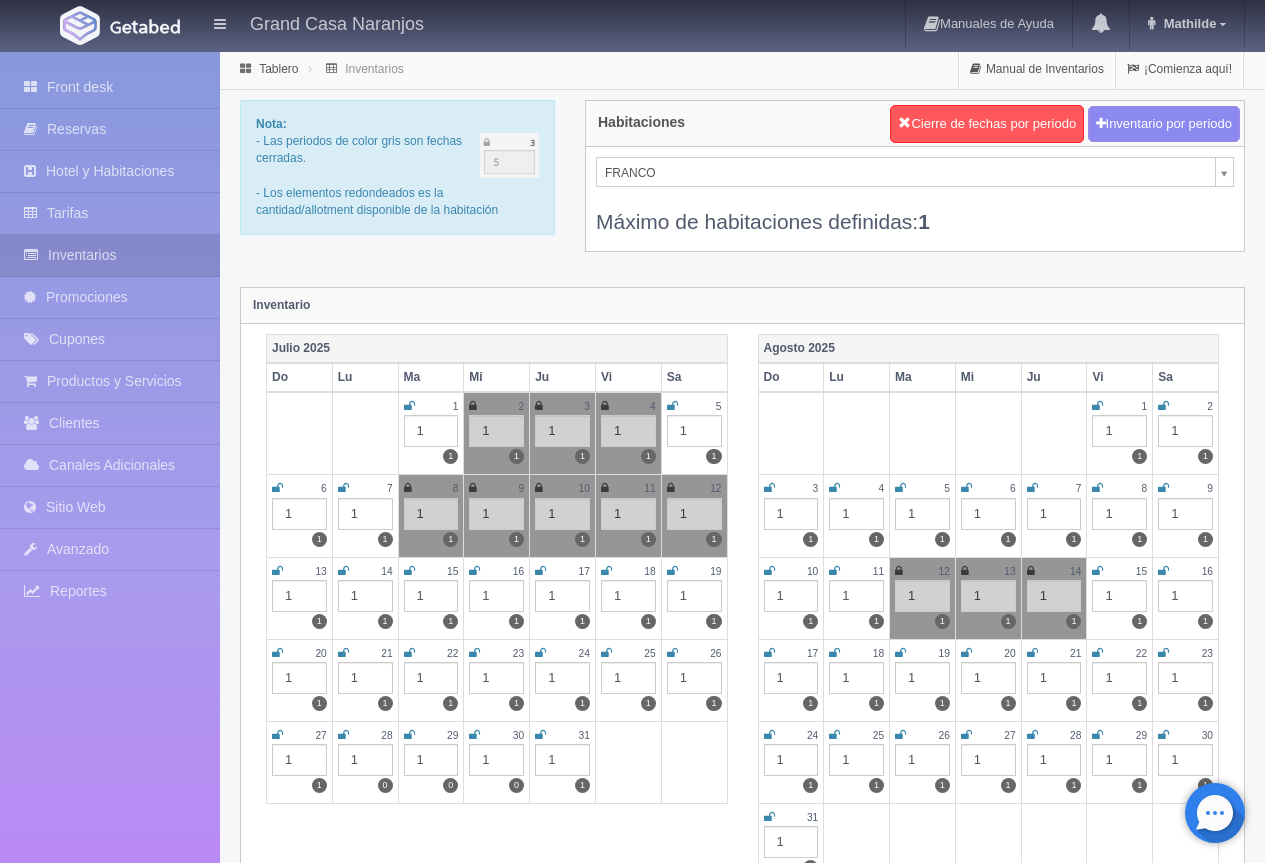 click on "Grand Casa Naranjos
Manuales de Ayuda
Actualizaciones recientes
Mathilde
Mi Perfil
Salir / Log Out
Procesando...
Front desk
Reservas
Hotel y Habitaciones
Tarifas
Inventarios
Promociones
Cupones
Productos y Servicios
Clientes
Canales Adicionales
Facebook Fan Page" at bounding box center [632, 1777] 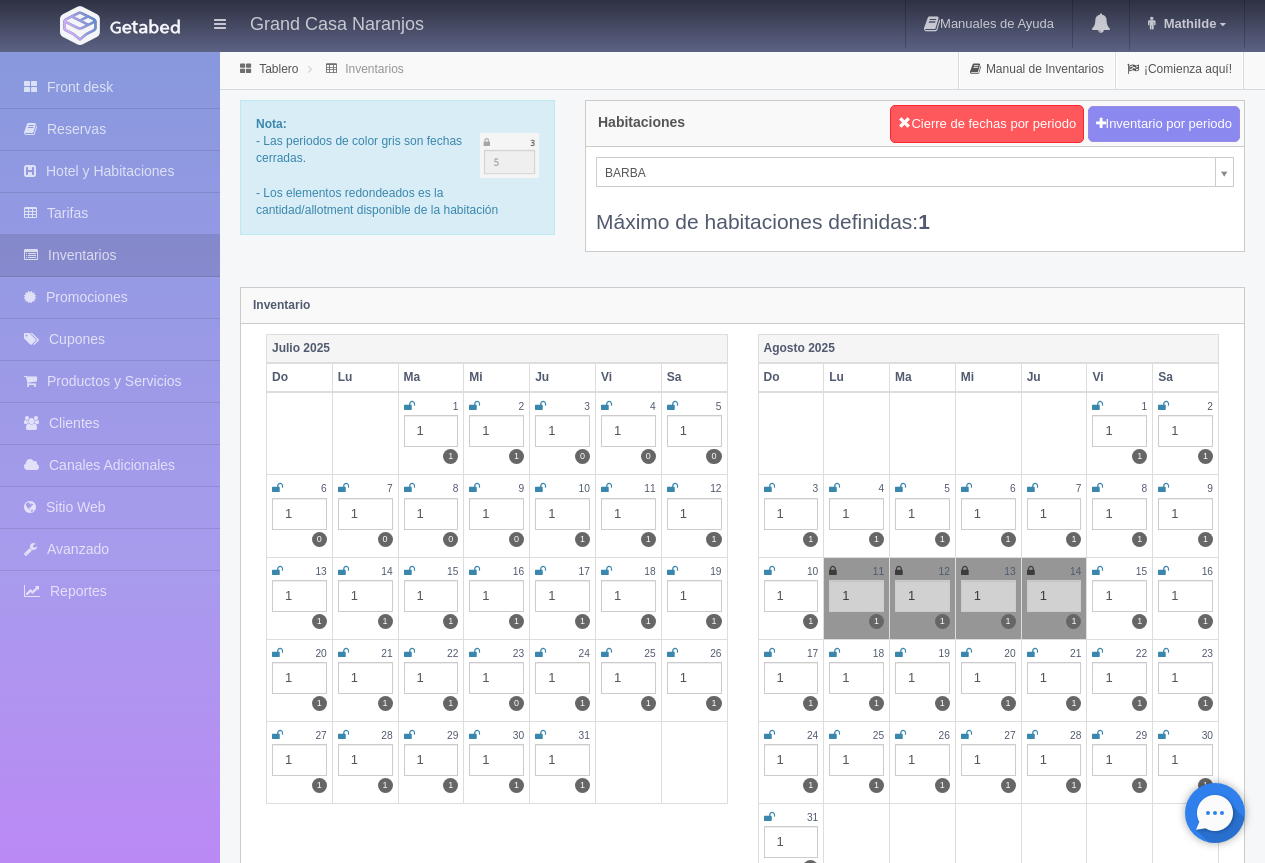 scroll, scrollTop: 0, scrollLeft: 0, axis: both 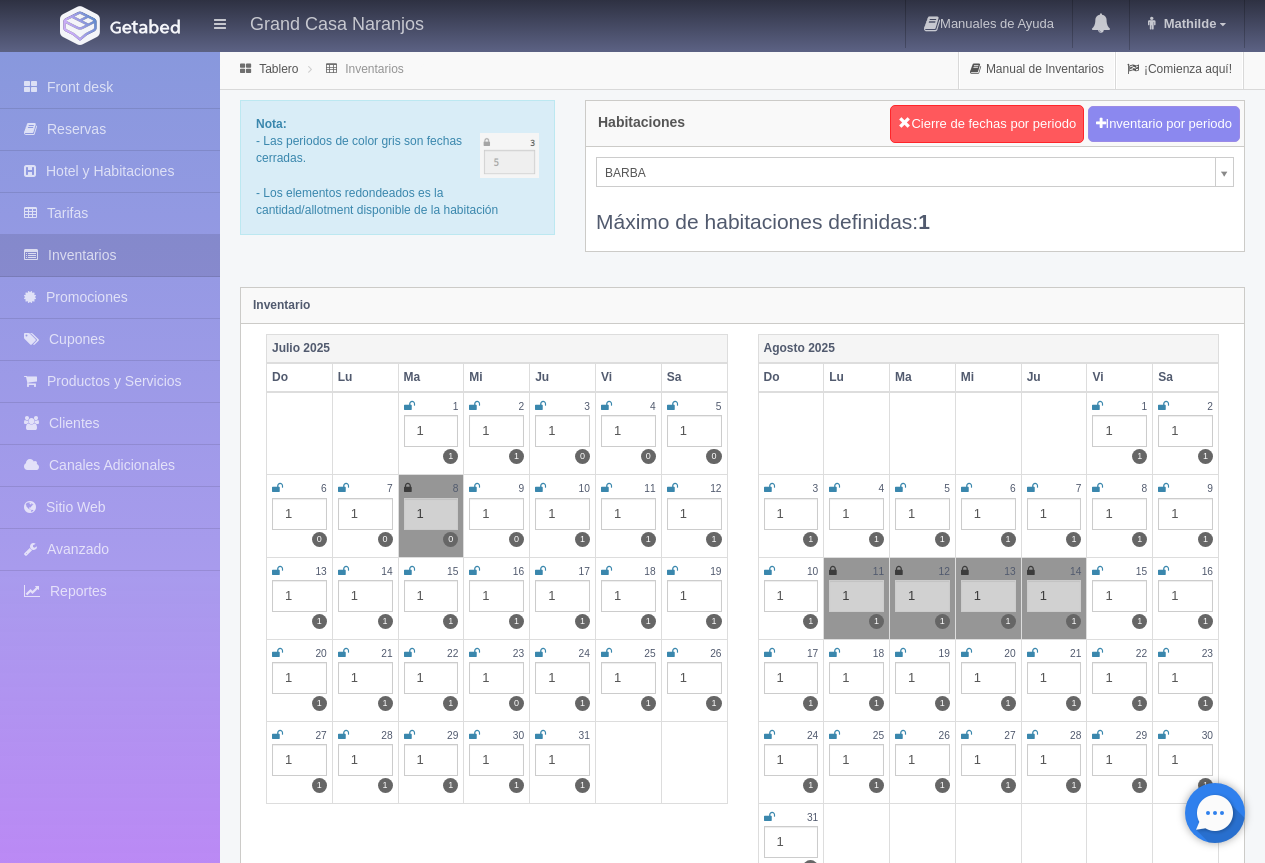 click at bounding box center [474, 488] 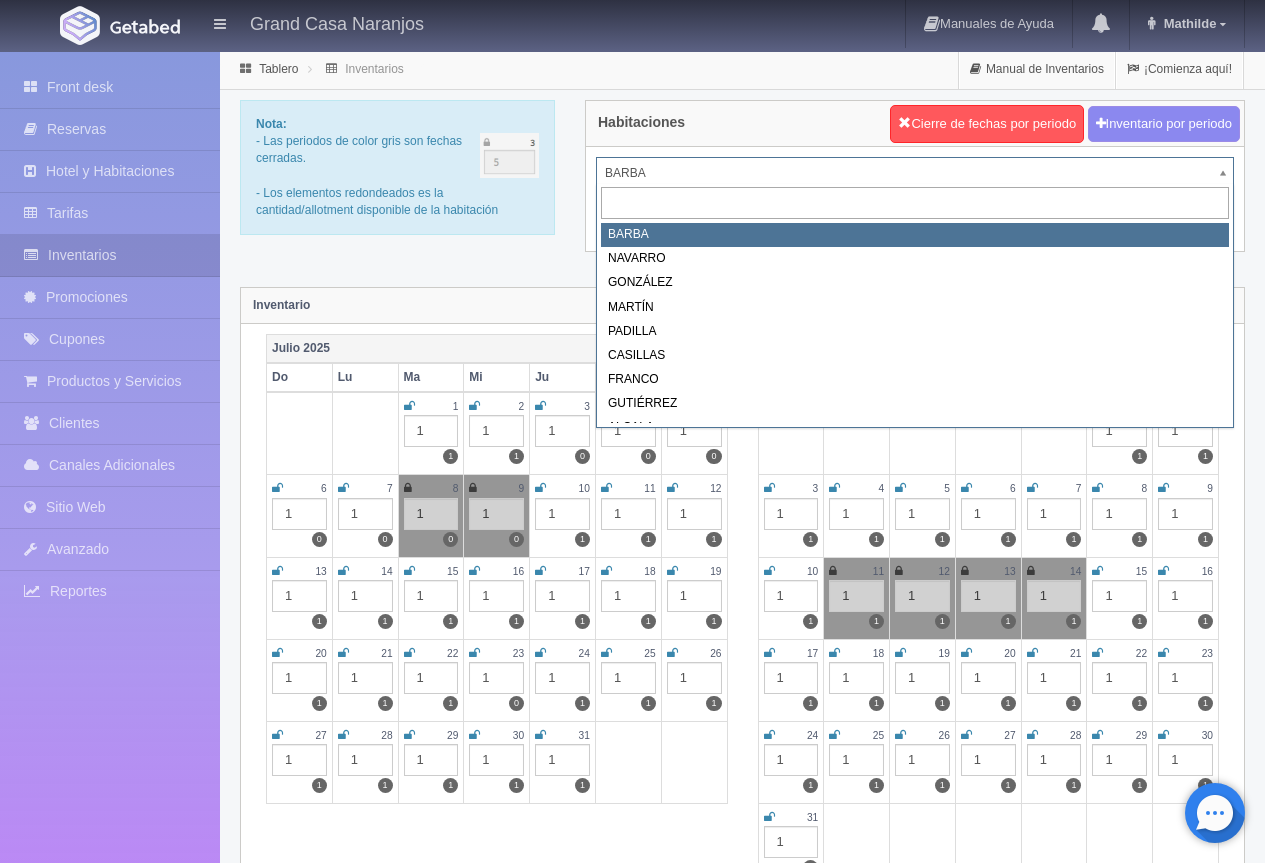 click on "Grand Casa Naranjos
Manuales de Ayuda
Actualizaciones recientes
Mathilde
Mi Perfil
Salir / Log Out
Procesando...
Front desk
Reservas
Hotel y Habitaciones
Tarifas
Inventarios
Promociones
Cupones
Productos y Servicios
Clientes
Canales Adicionales
Facebook Fan Page" at bounding box center (632, 1777) 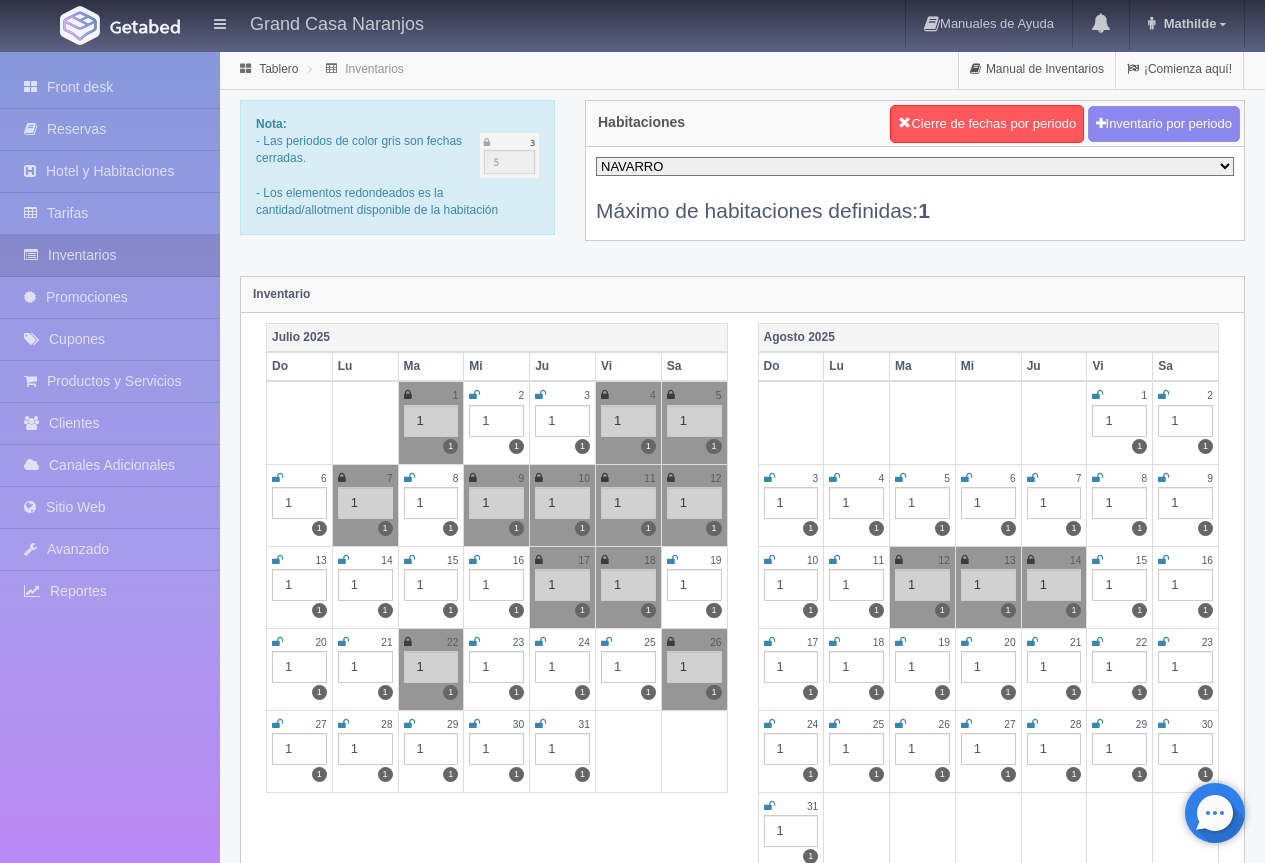 scroll, scrollTop: 0, scrollLeft: 0, axis: both 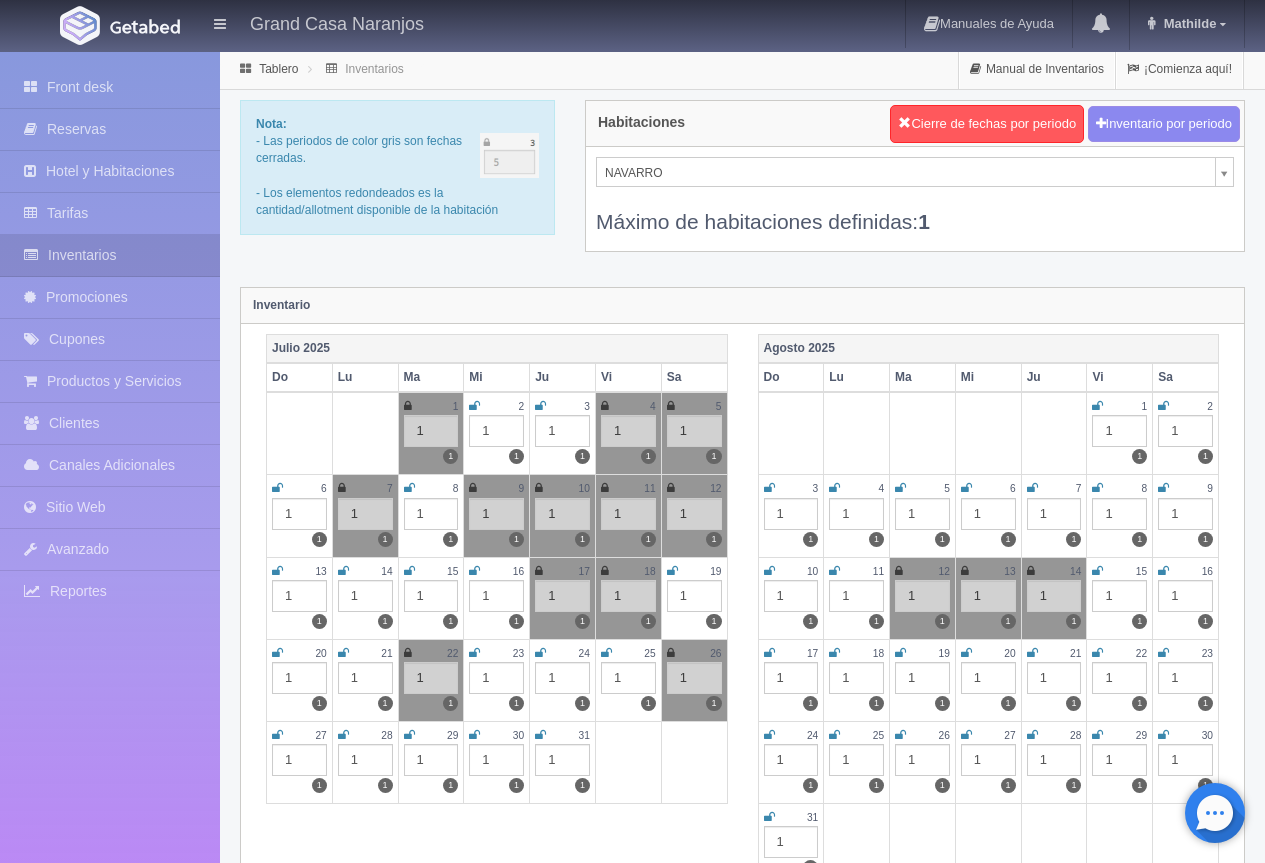 click on "Grand Casa Naranjos
Manuales de Ayuda
Actualizaciones recientes
Mathilde
Mi Perfil
Salir / Log Out
Procesando...
Front desk
Reservas
Hotel y Habitaciones
Tarifas
Inventarios
Promociones
Cupones
Productos y Servicios
Clientes
Canales Adicionales
Facebook Fan Page" at bounding box center (632, 1777) 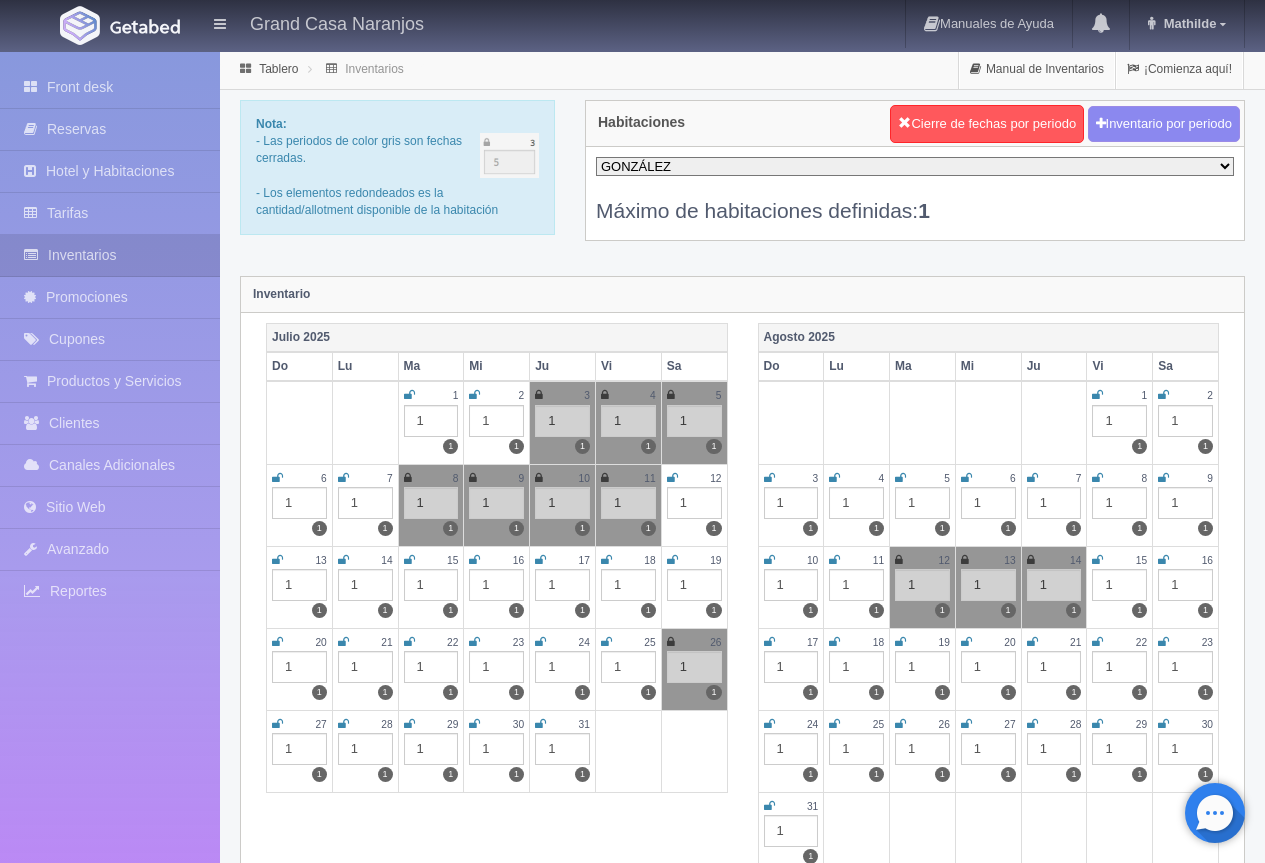 scroll, scrollTop: 0, scrollLeft: 0, axis: both 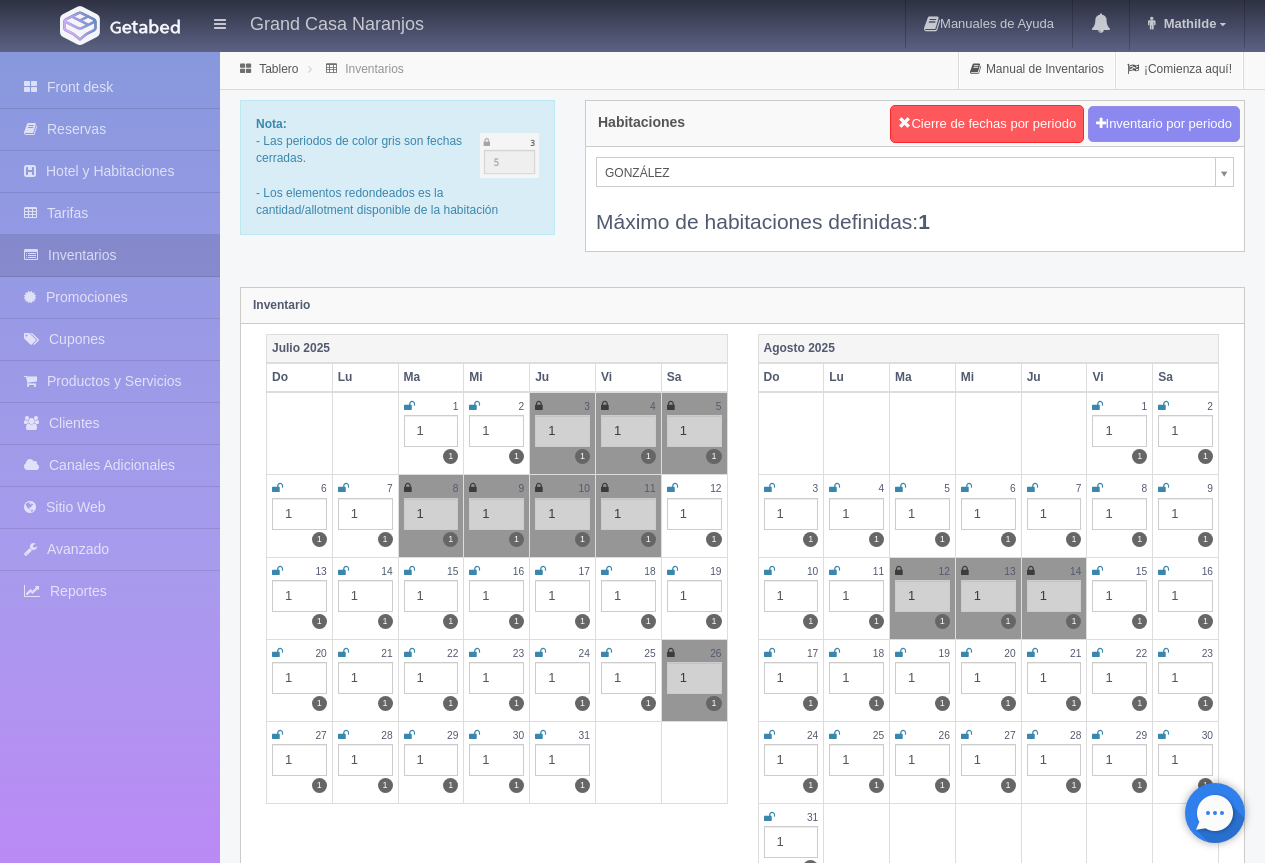 click on "Grand Casa Naranjos
Manuales de Ayuda
Actualizaciones recientes
Mathilde
Mi Perfil
Salir / Log Out
Procesando...
Front desk
Reservas
Hotel y Habitaciones
Tarifas
Inventarios
Promociones
Cupones
Productos y Servicios
Clientes
Canales Adicionales
Facebook Fan Page" at bounding box center [632, 1777] 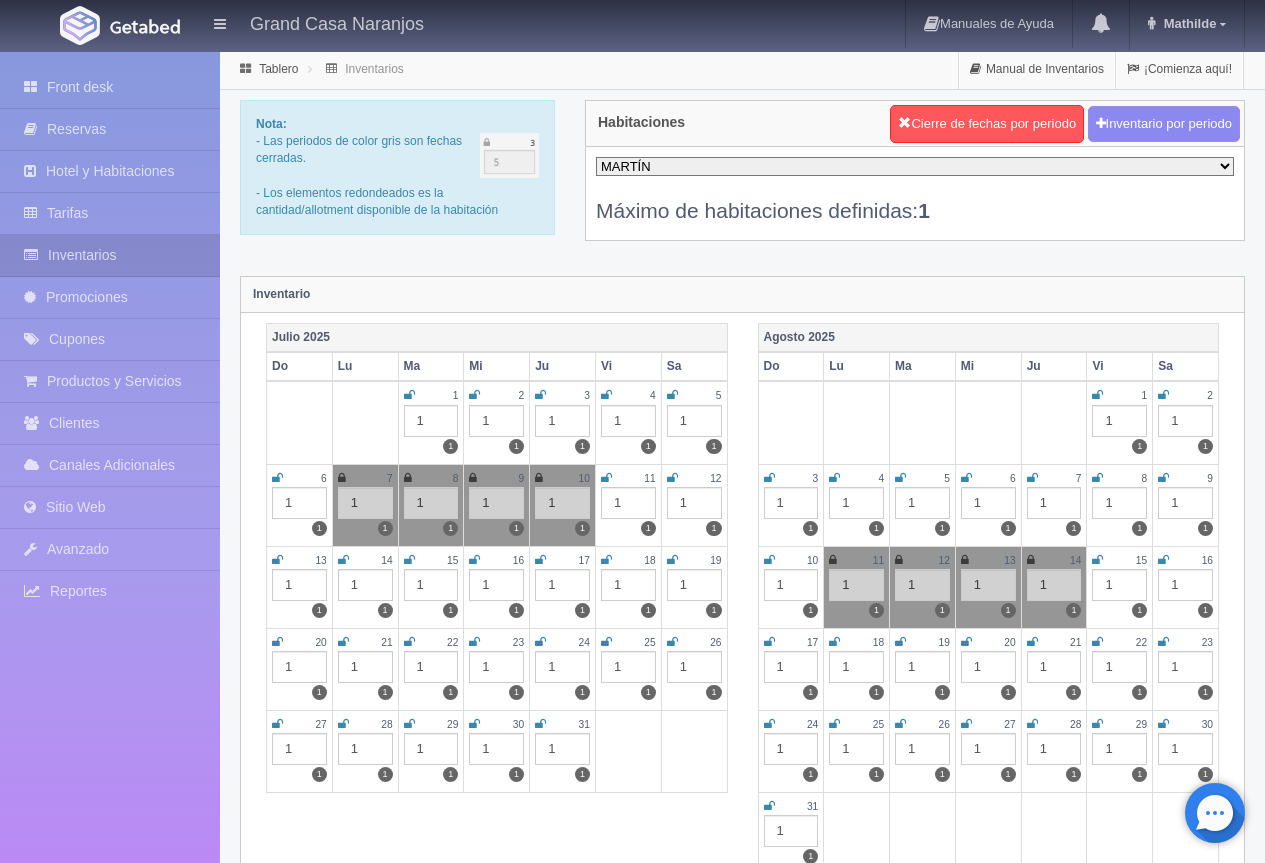 scroll, scrollTop: 0, scrollLeft: 0, axis: both 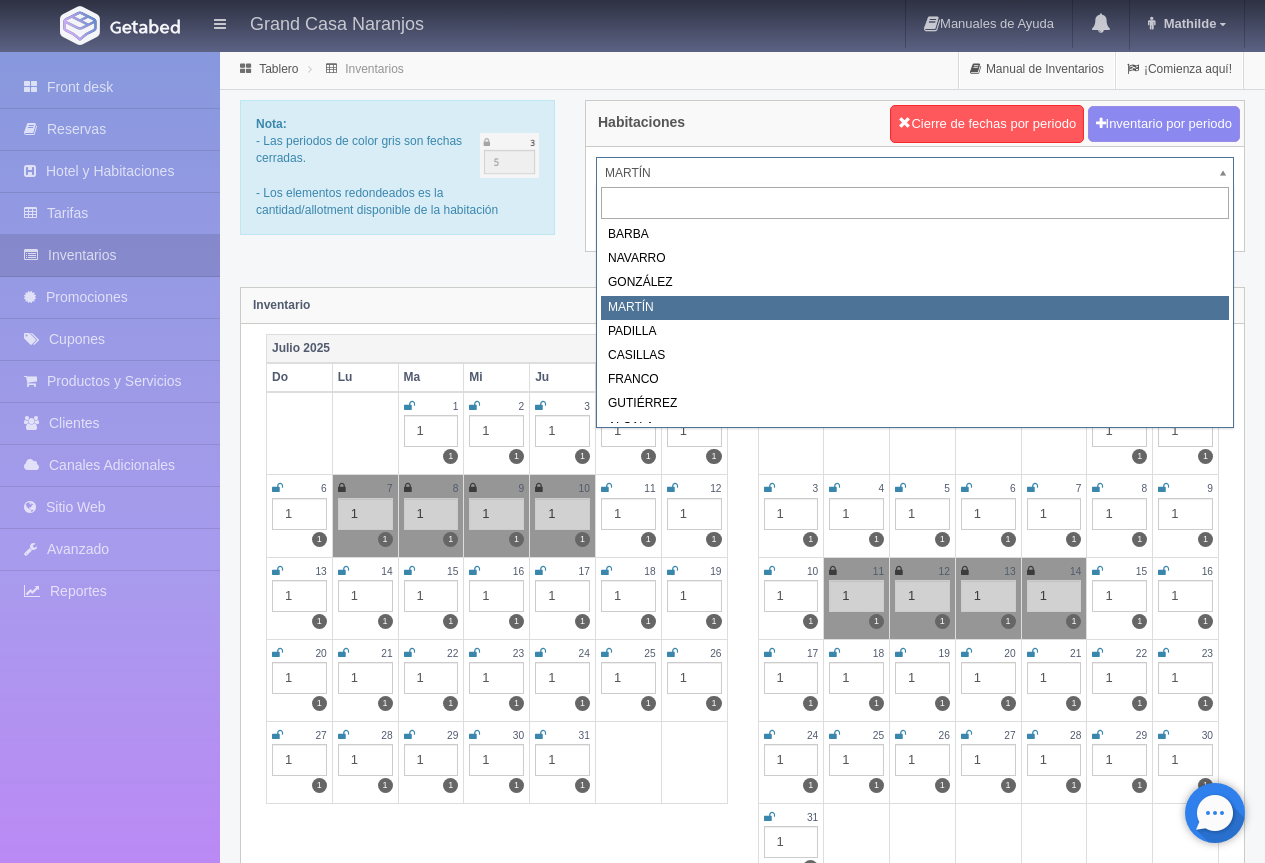 click on "Grand Casa Naranjos
Manuales de Ayuda
Actualizaciones recientes
Mathilde
Mi Perfil
Salir / Log Out
Procesando...
Front desk
Reservas
Hotel y Habitaciones
Tarifas
Inventarios
Promociones
Cupones
Productos y Servicios
Clientes
Canales Adicionales
Facebook Fan Page" at bounding box center (632, 1777) 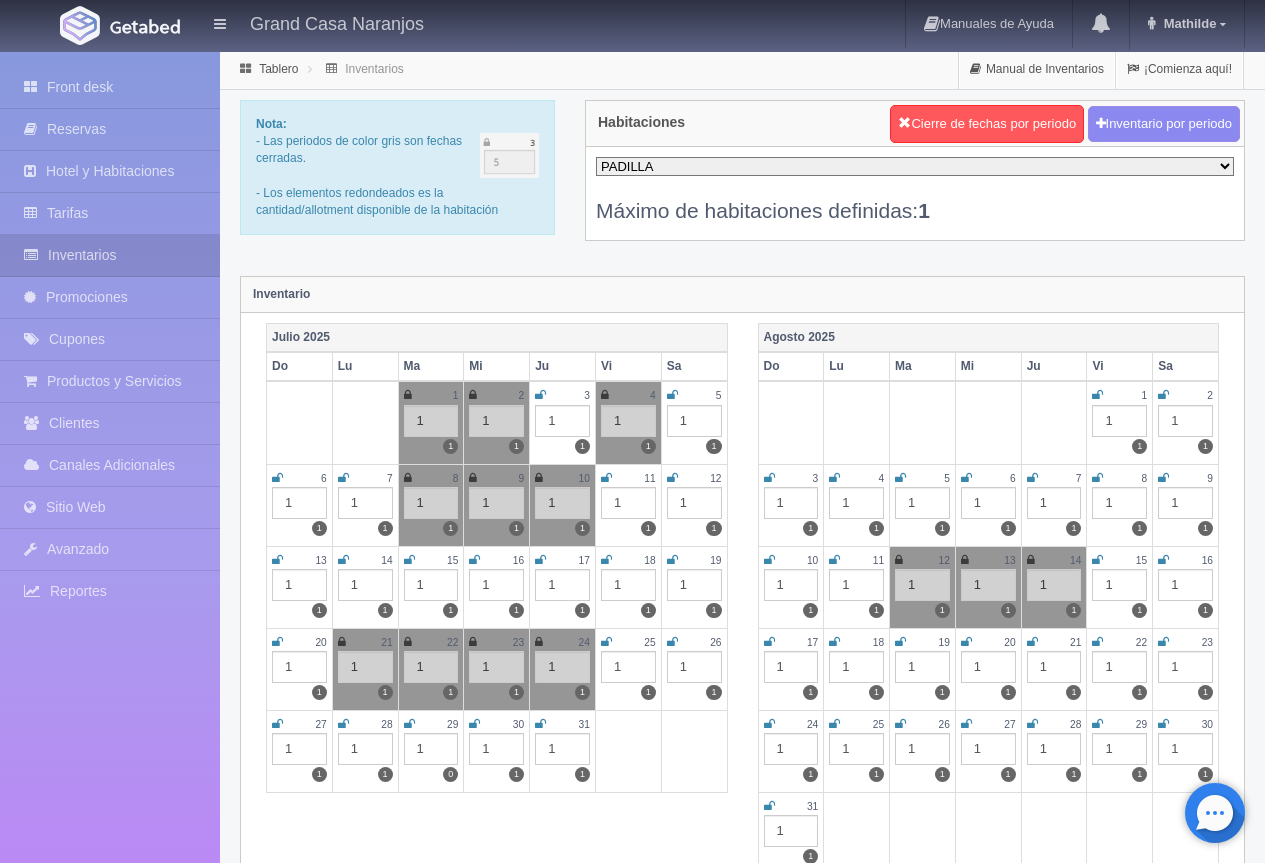 scroll, scrollTop: 0, scrollLeft: 0, axis: both 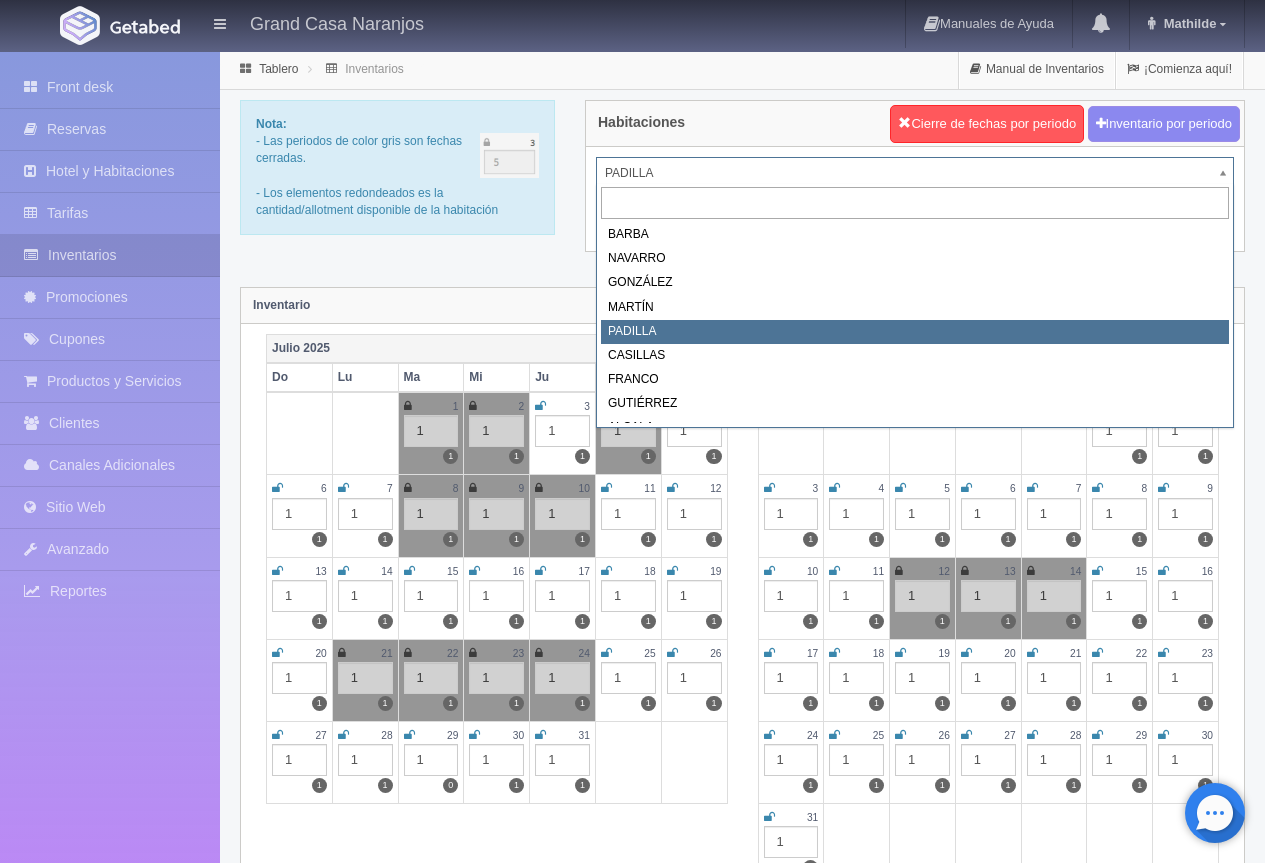 click on "Grand Casa Naranjos
Manuales de Ayuda
Actualizaciones recientes
Mathilde
Mi Perfil
Salir / Log Out
Procesando...
Front desk
Reservas
Hotel y Habitaciones
Tarifas
Inventarios
Promociones
Cupones
Productos y Servicios
Clientes
Canales Adicionales
Facebook Fan Page" at bounding box center [632, 1777] 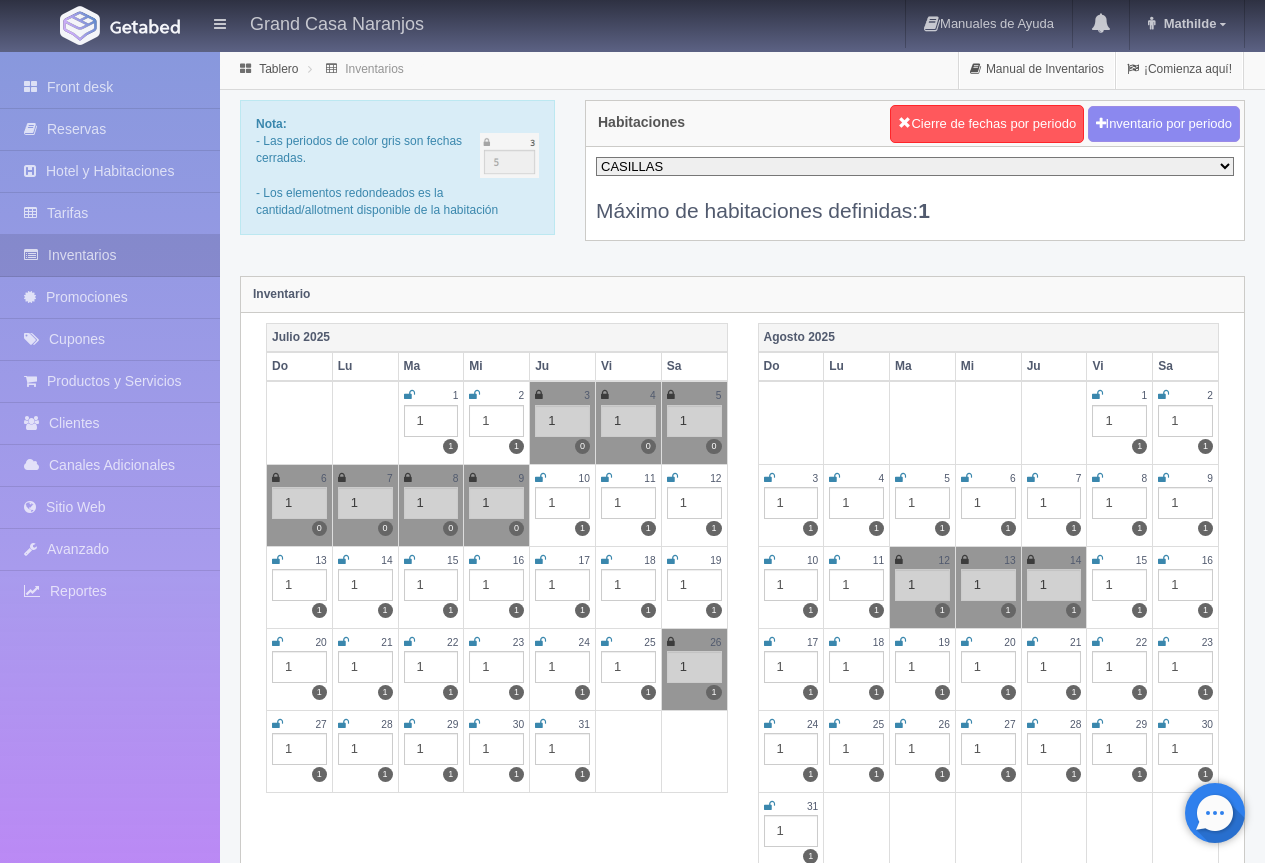 scroll, scrollTop: 0, scrollLeft: 0, axis: both 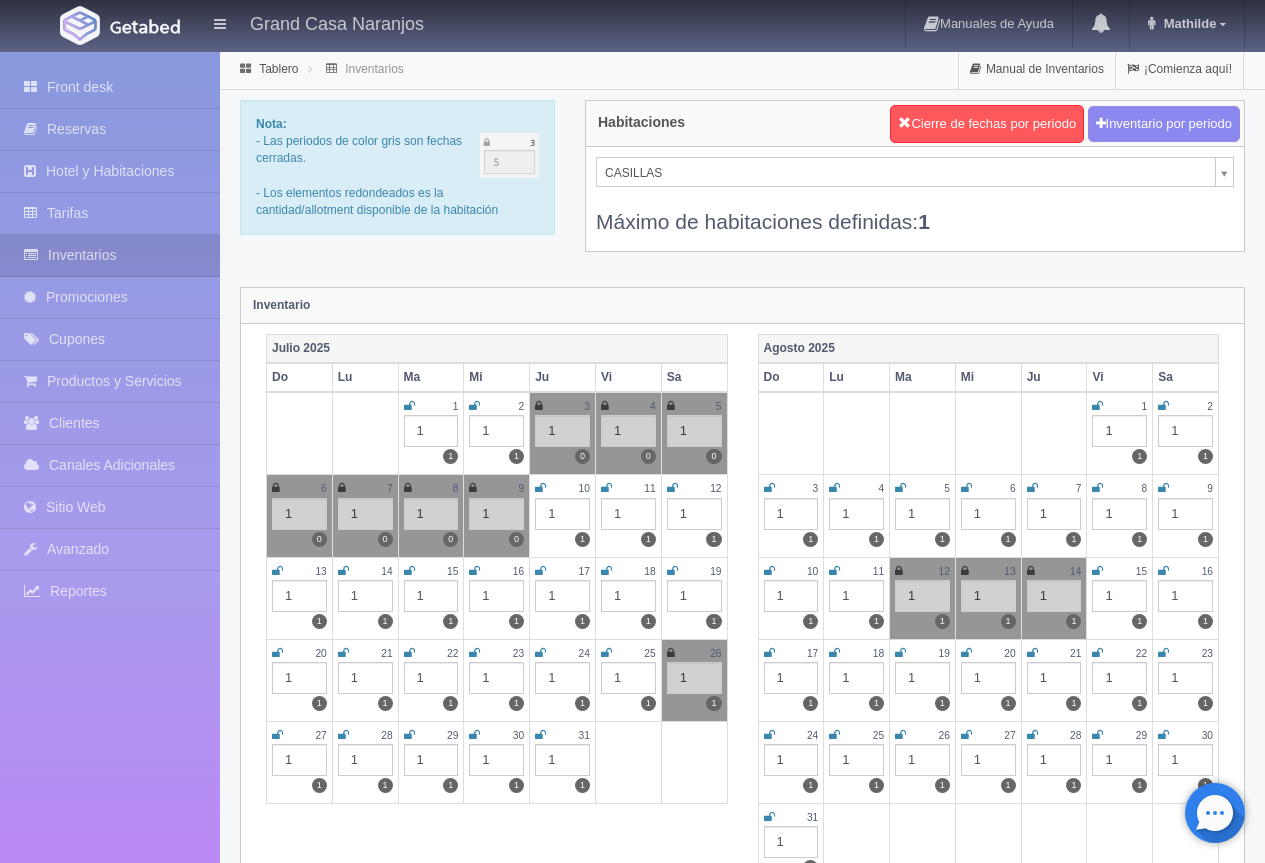 click on "Grand Casa Naranjos
Manuales de Ayuda
Actualizaciones recientes
Mathilde
Mi Perfil
Salir / Log Out
Procesando...
Front desk
Reservas
Hotel y Habitaciones
Tarifas
Inventarios
Promociones
Cupones
Productos y Servicios
Clientes
Canales Adicionales
Facebook Fan Page" at bounding box center (632, 1777) 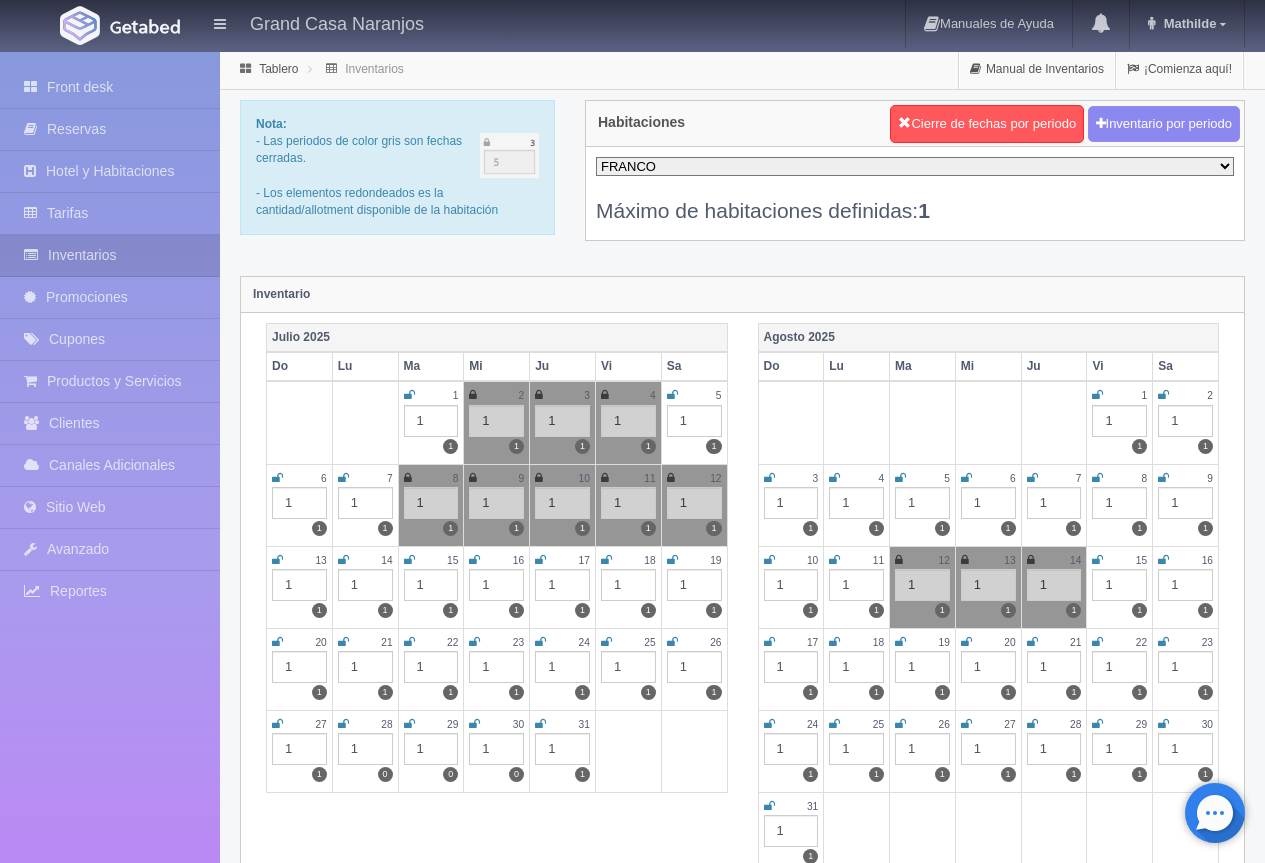 scroll, scrollTop: 0, scrollLeft: 0, axis: both 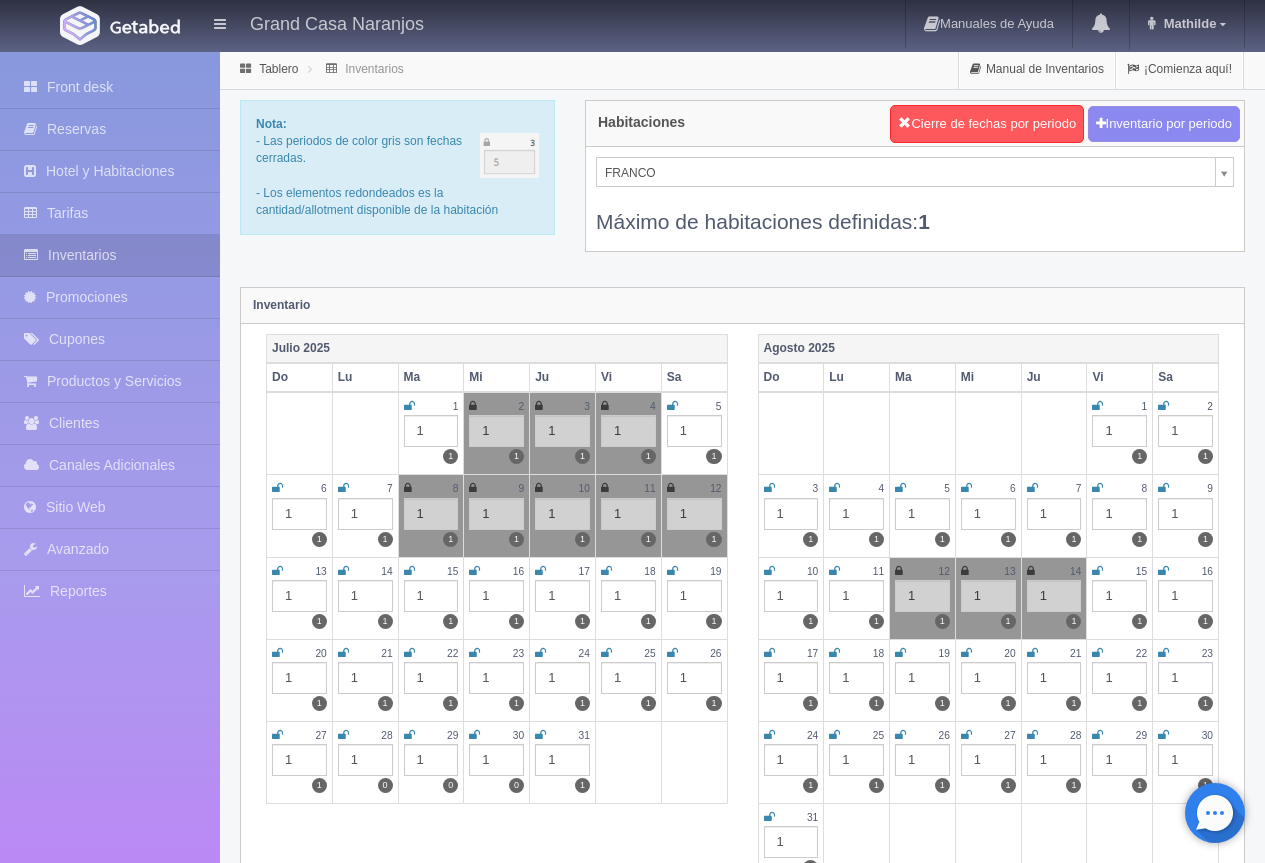 click on "Grand Casa Naranjos
Manuales de Ayuda
Actualizaciones recientes
Mathilde
Mi Perfil
Salir / Log Out
Procesando...
Front desk
Reservas
Hotel y Habitaciones
Tarifas
Inventarios
Promociones
Cupones
Productos y Servicios
Clientes
Canales Adicionales
Facebook Fan Page" at bounding box center [632, 1777] 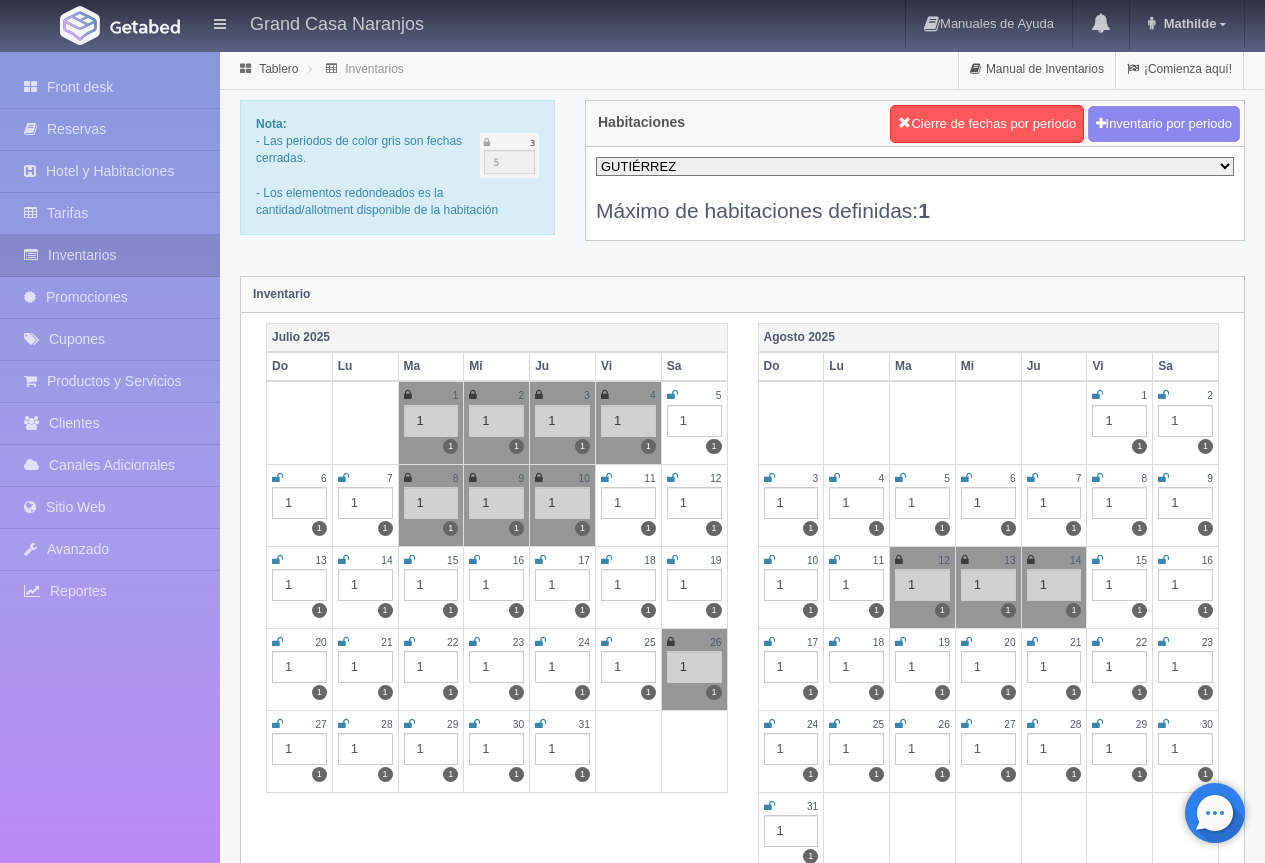 scroll, scrollTop: 0, scrollLeft: 0, axis: both 